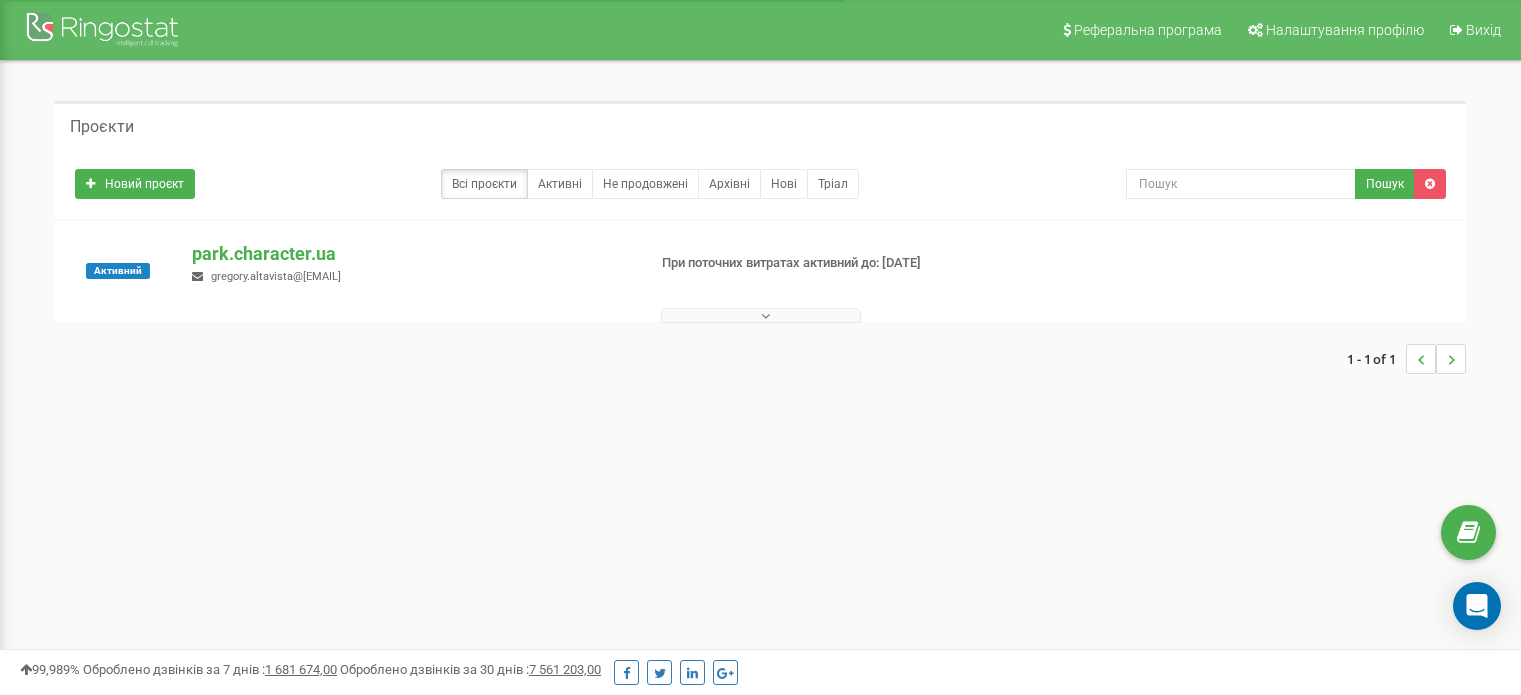 scroll, scrollTop: 0, scrollLeft: 0, axis: both 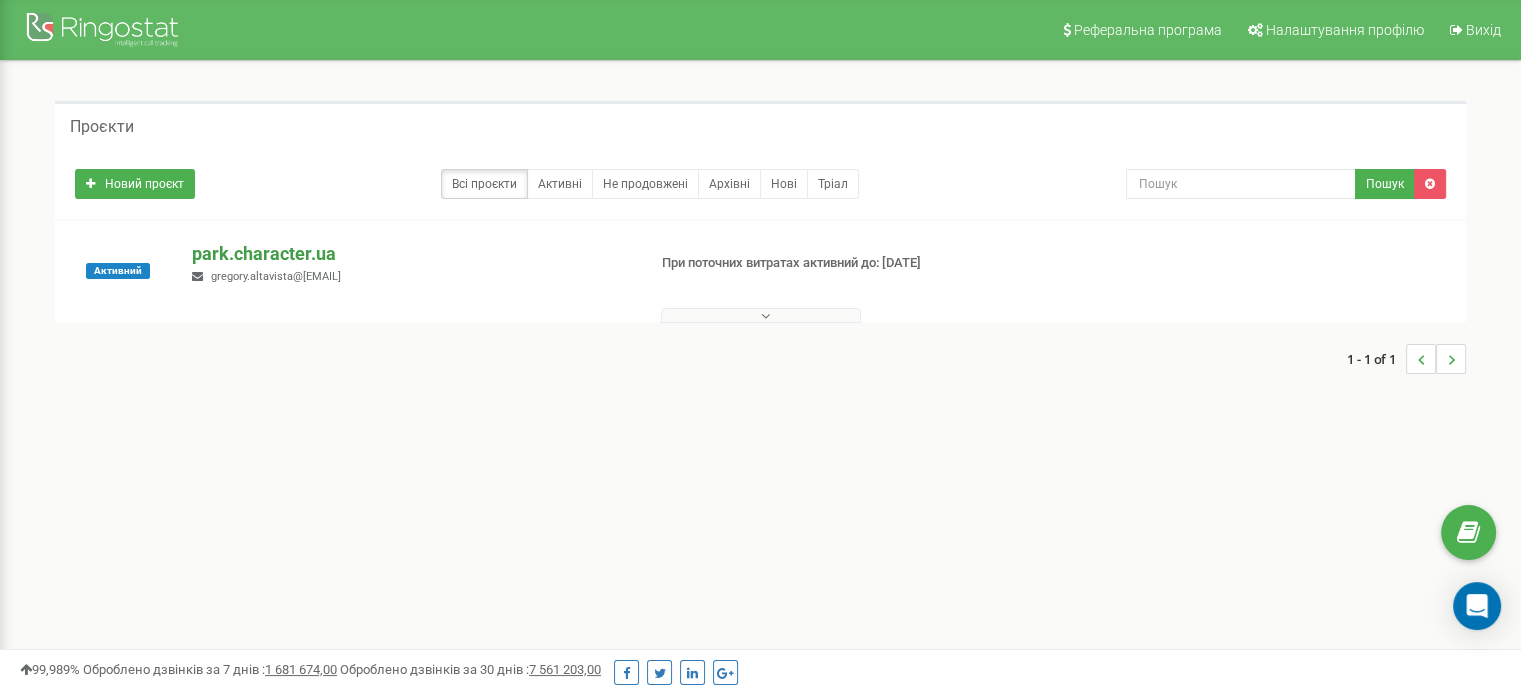 click on "park.character.ua" at bounding box center (410, 254) 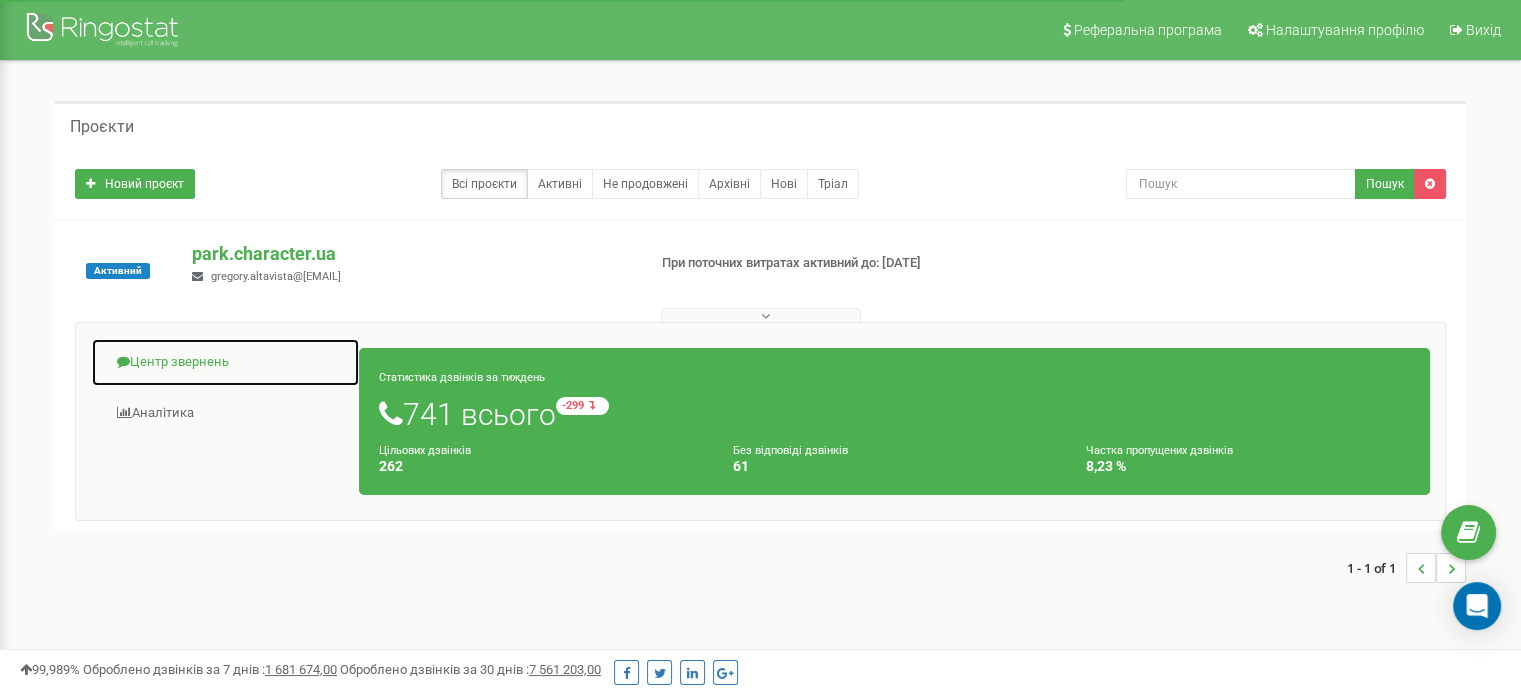 click on "Центр звернень" at bounding box center (225, 362) 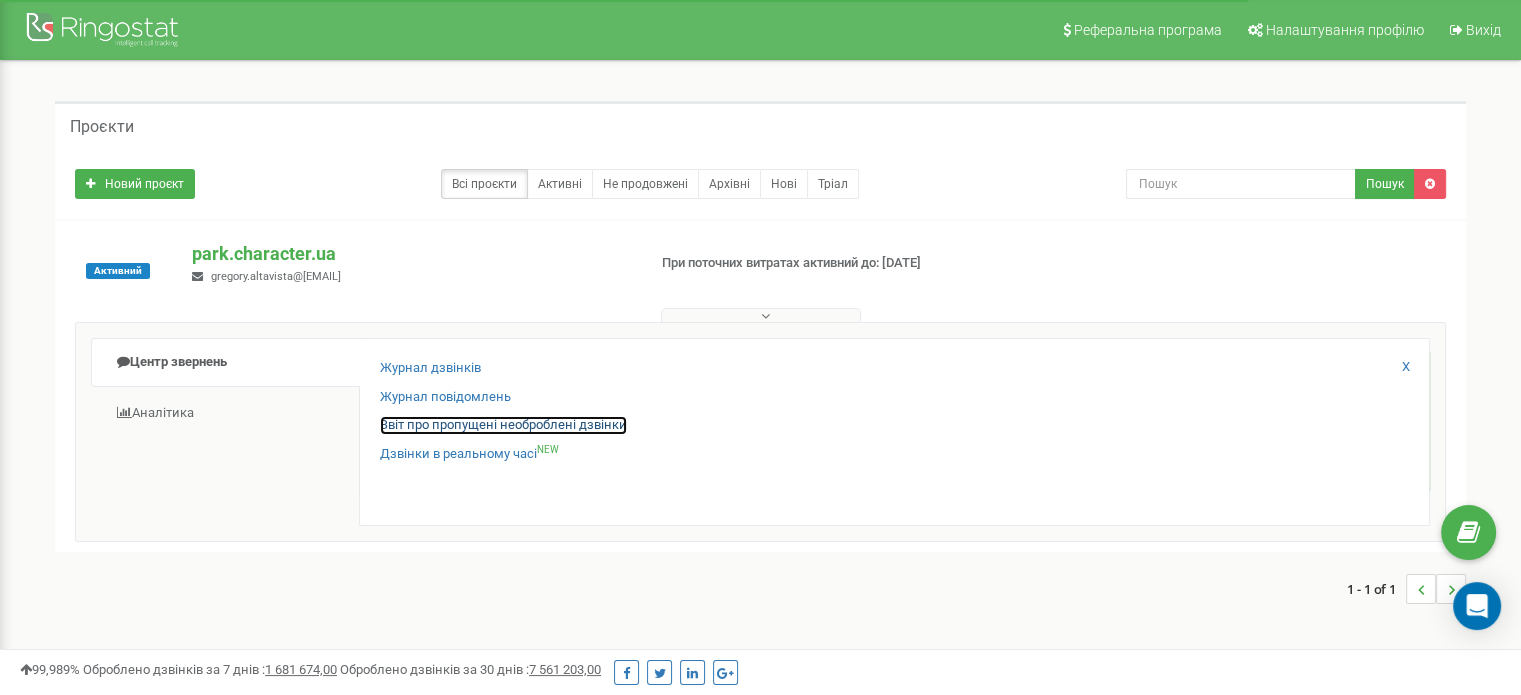 click on "Звіт про пропущені необроблені дзвінки" at bounding box center (503, 425) 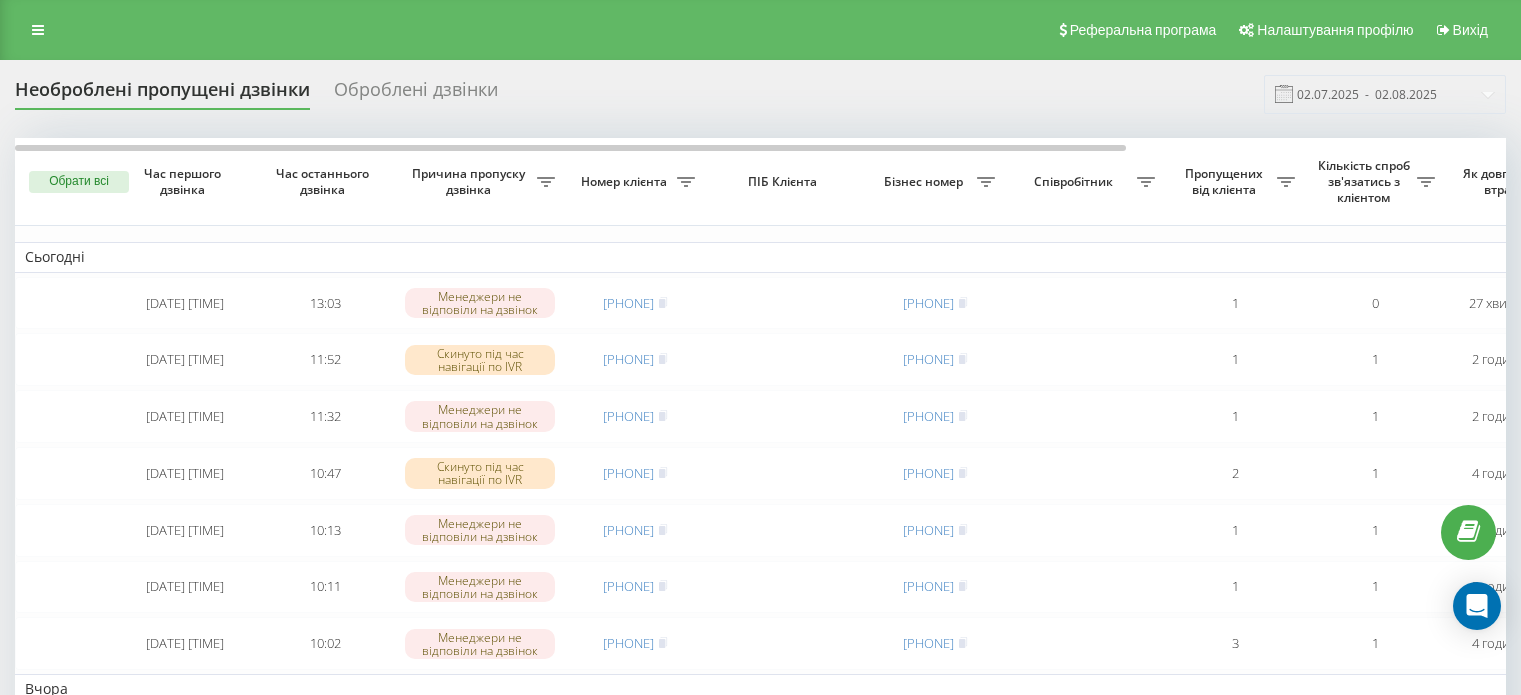 scroll, scrollTop: 0, scrollLeft: 0, axis: both 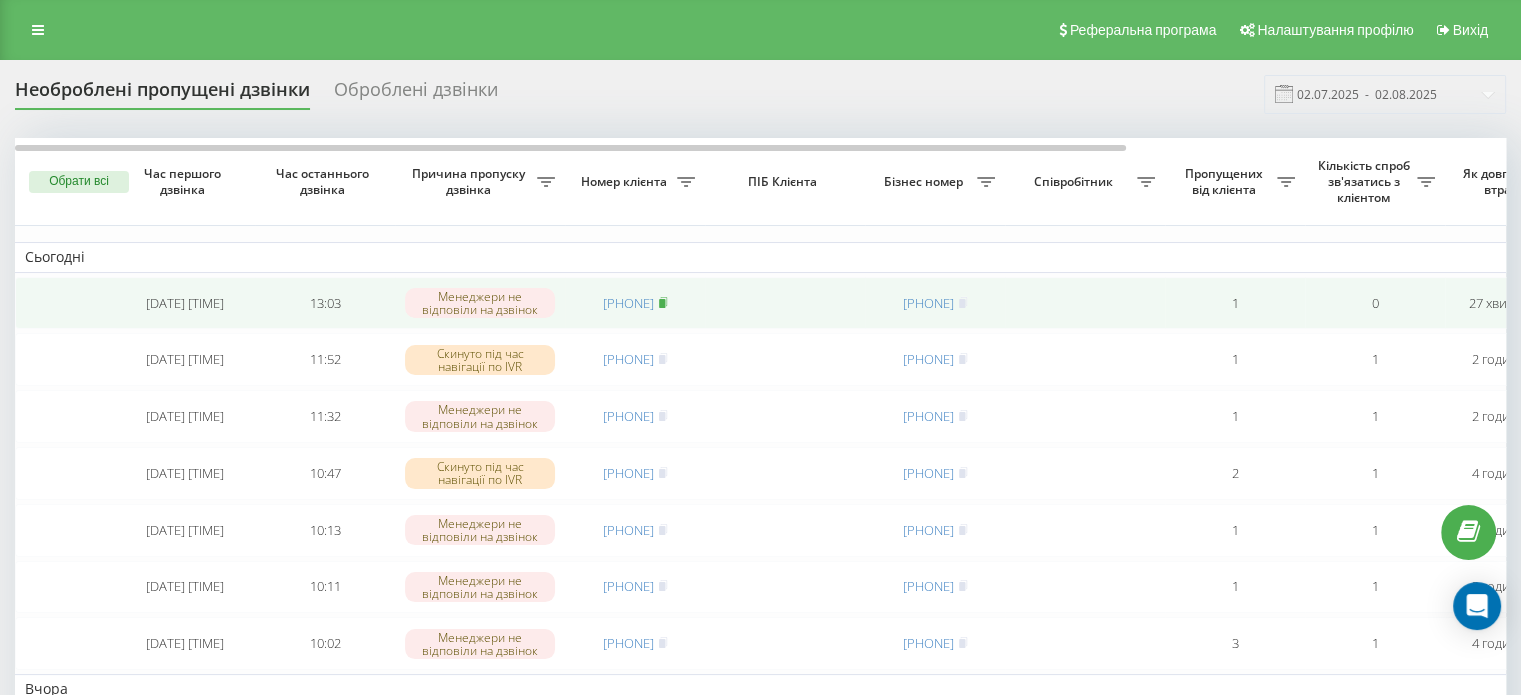 click at bounding box center (663, 303) 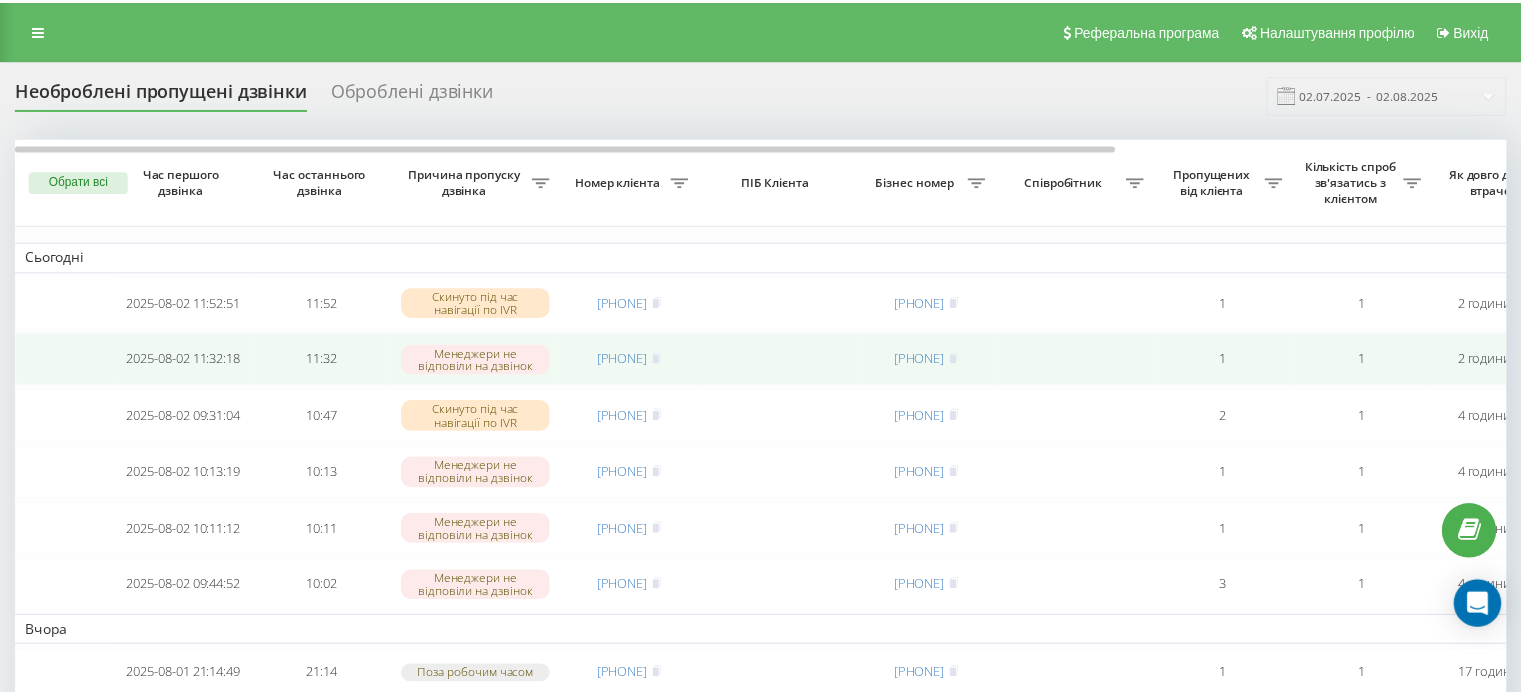 scroll, scrollTop: 0, scrollLeft: 0, axis: both 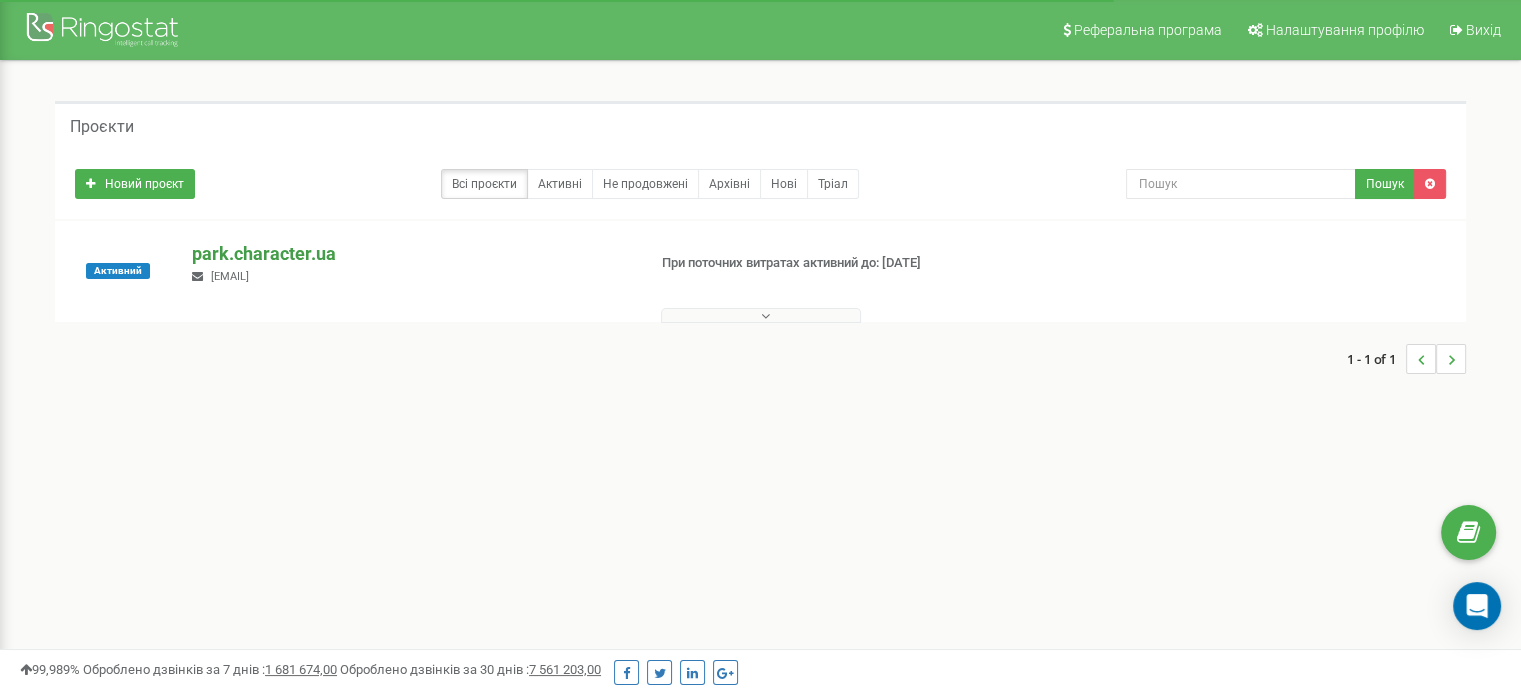 click on "park.character.ua" at bounding box center [410, 254] 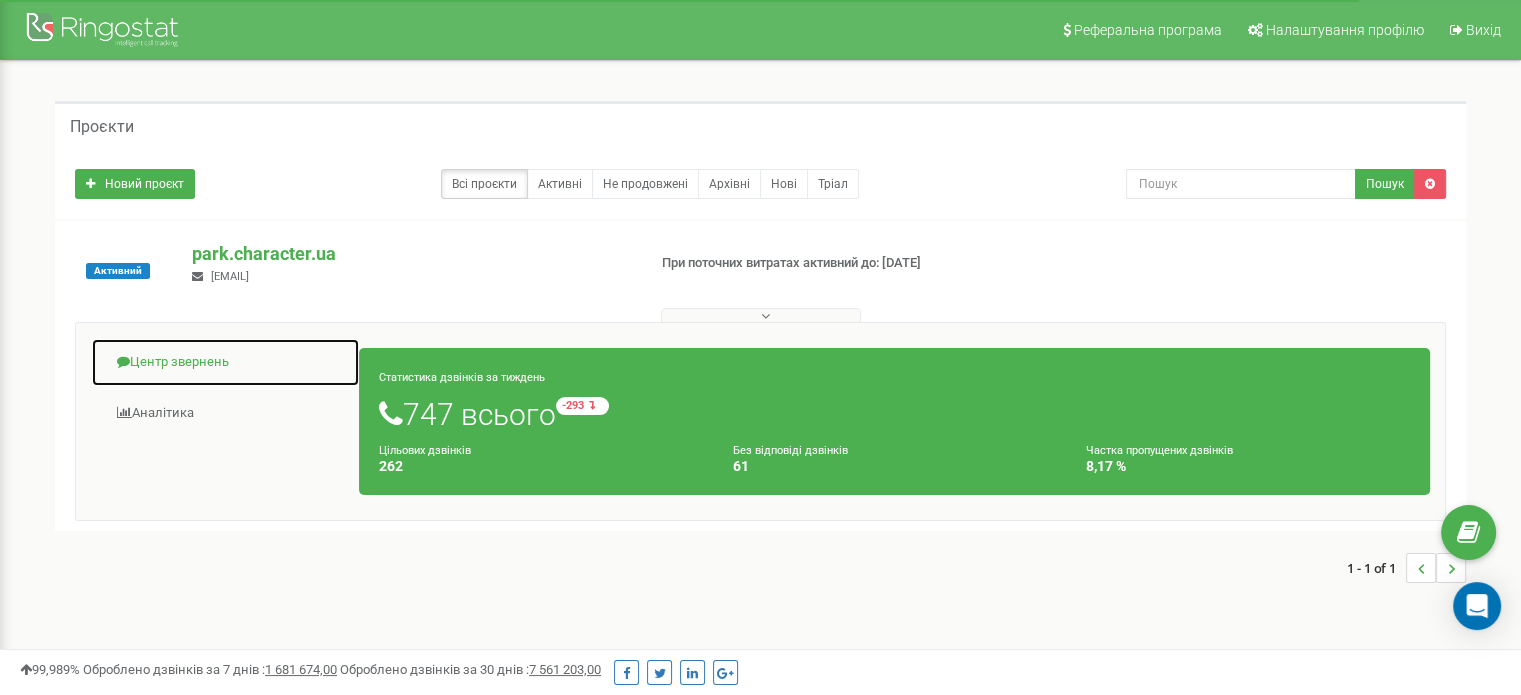 click on "Центр звернень" at bounding box center [225, 362] 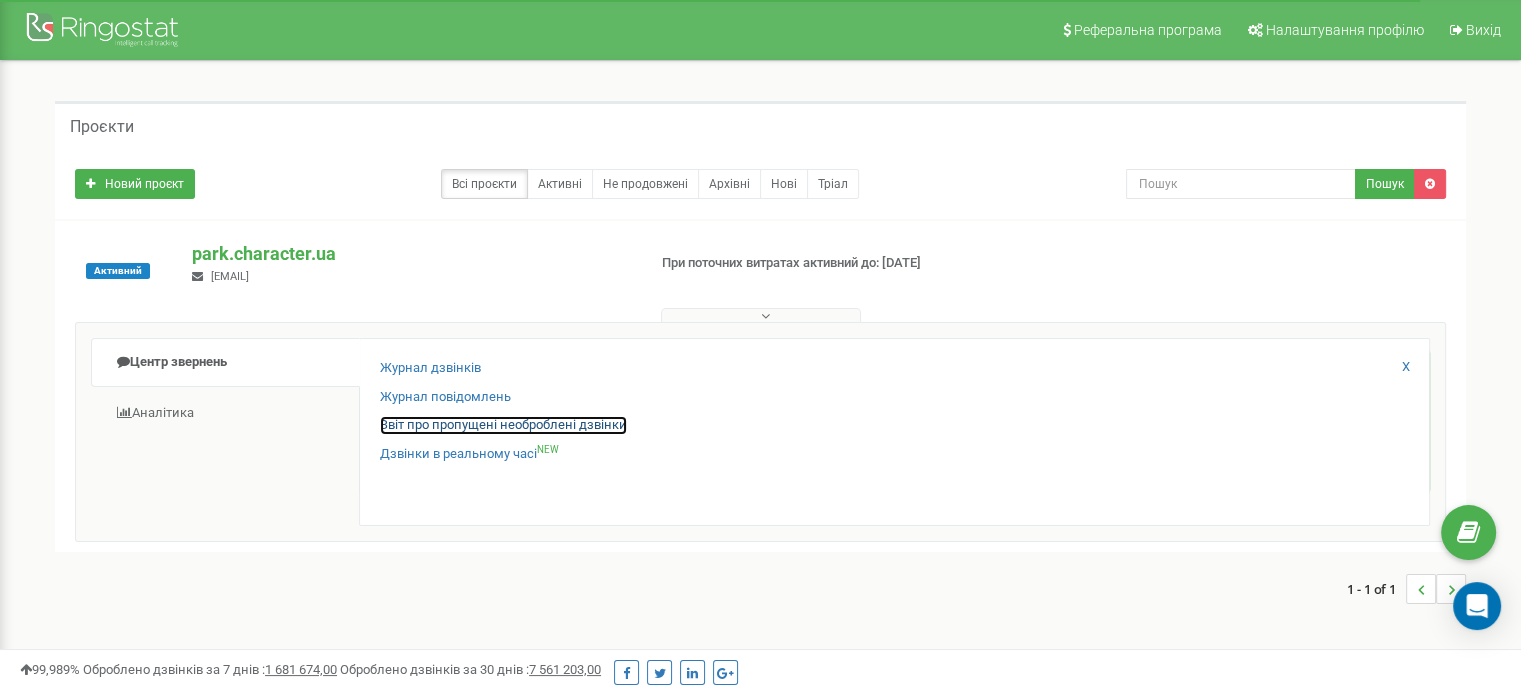 click on "Звіт про пропущені необроблені дзвінки" at bounding box center [503, 425] 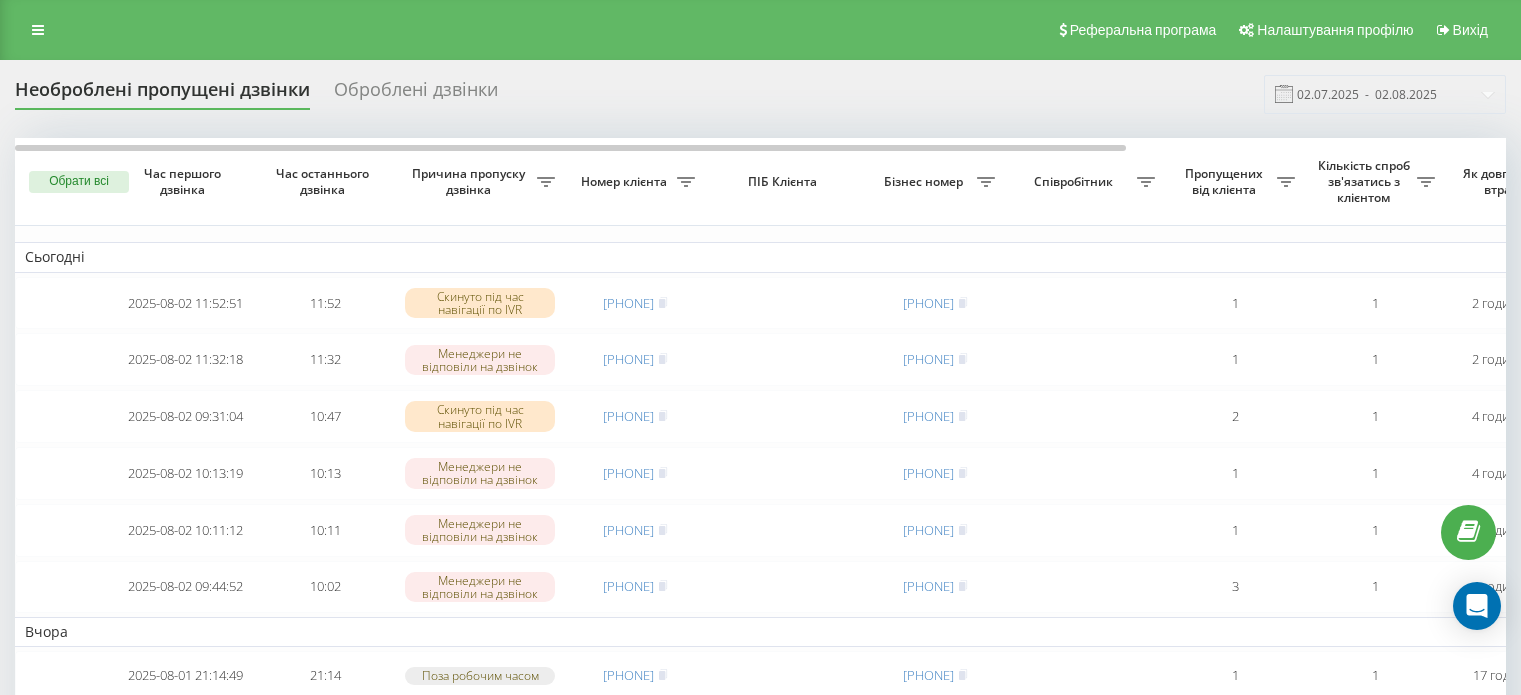 scroll, scrollTop: 0, scrollLeft: 0, axis: both 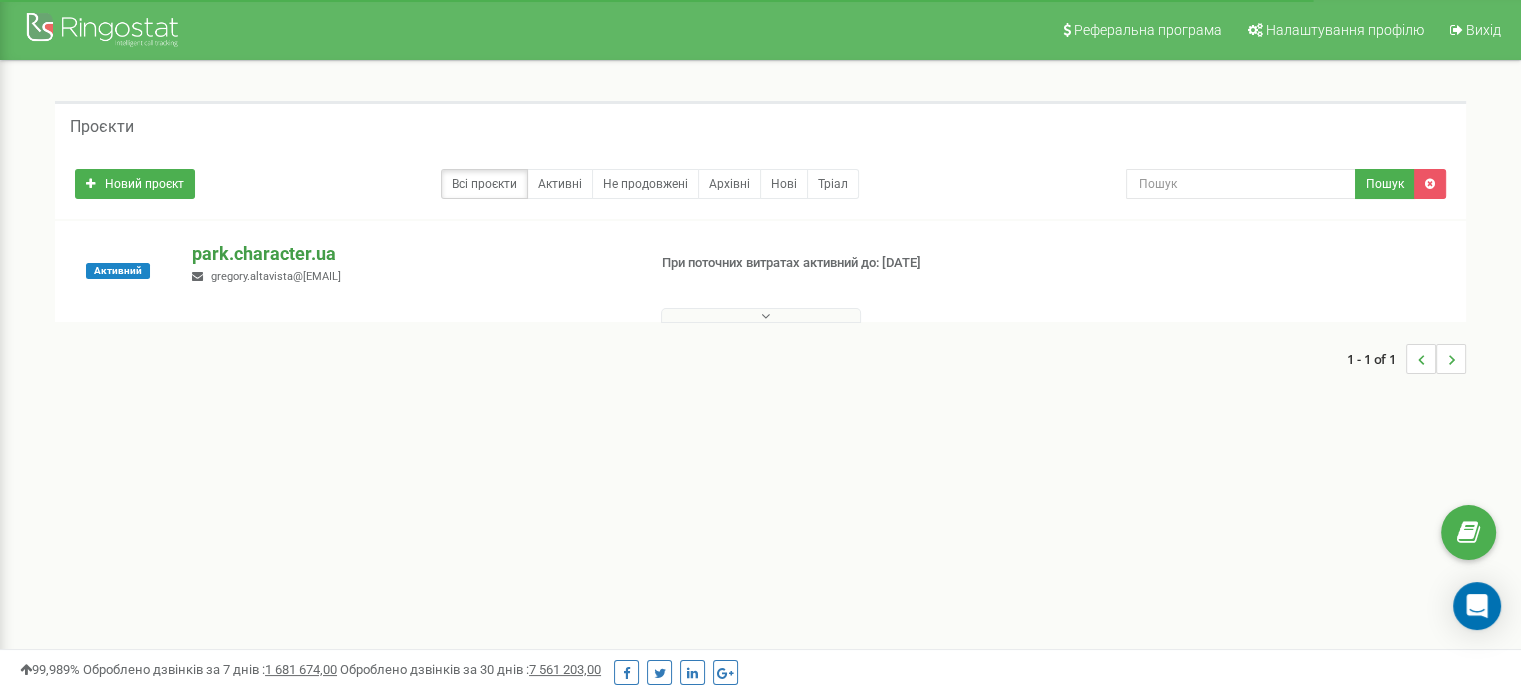 click on "park.character.ua" at bounding box center [410, 254] 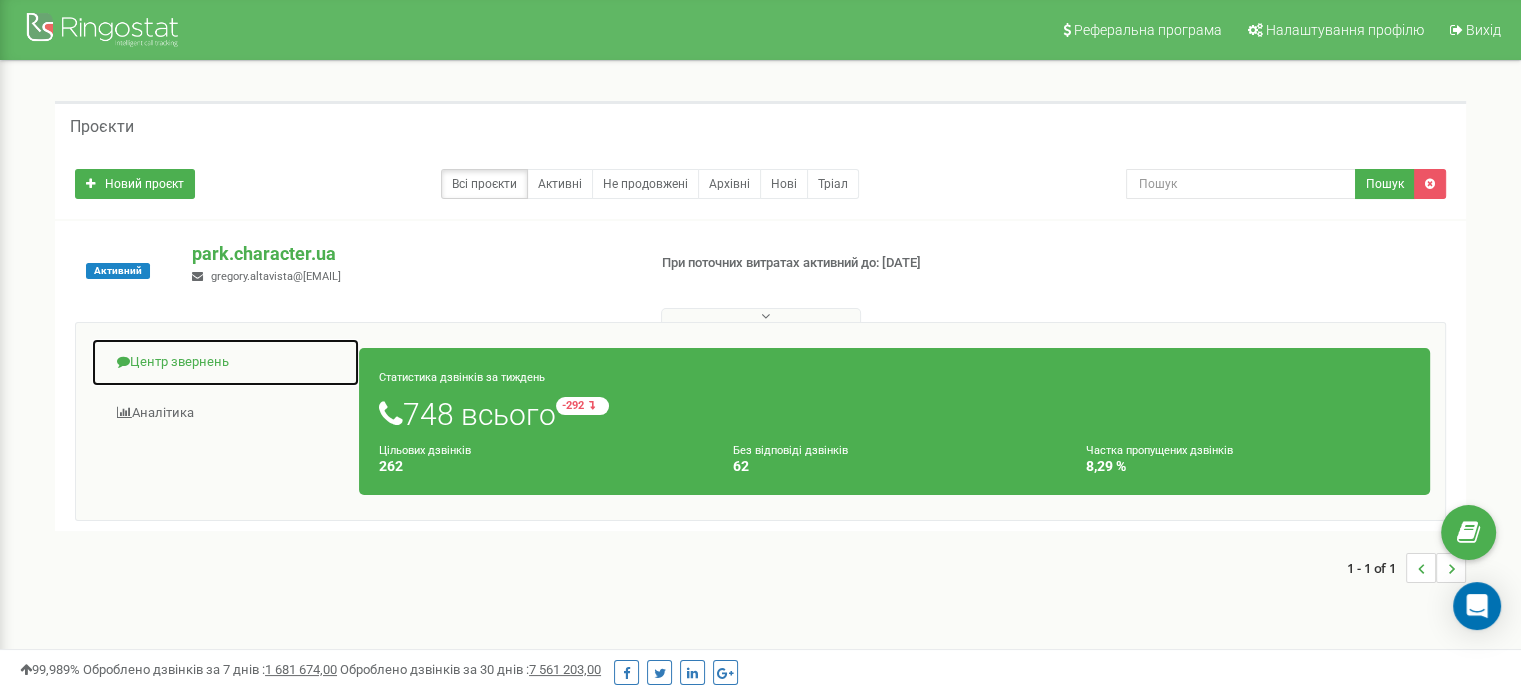 click on "Центр звернень" at bounding box center [225, 362] 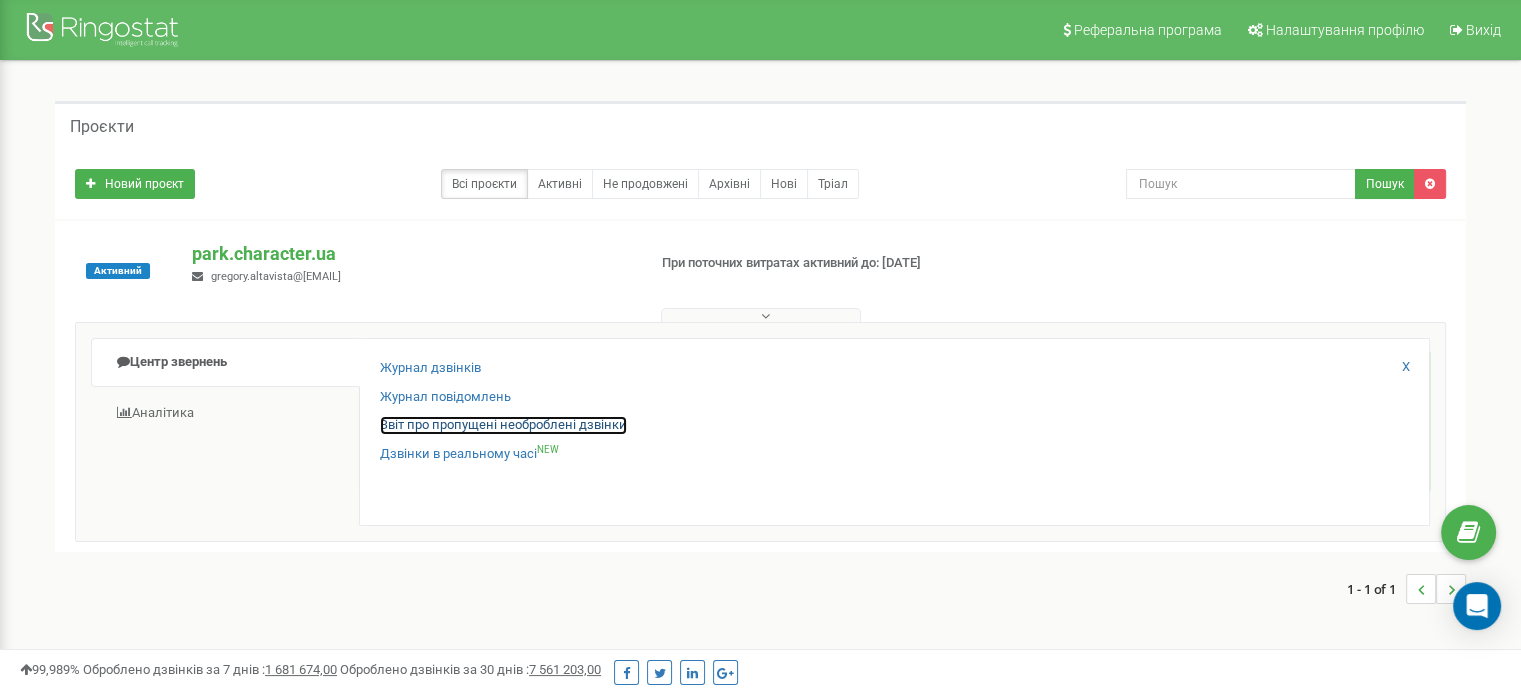 click on "Звіт про пропущені необроблені дзвінки" at bounding box center [503, 425] 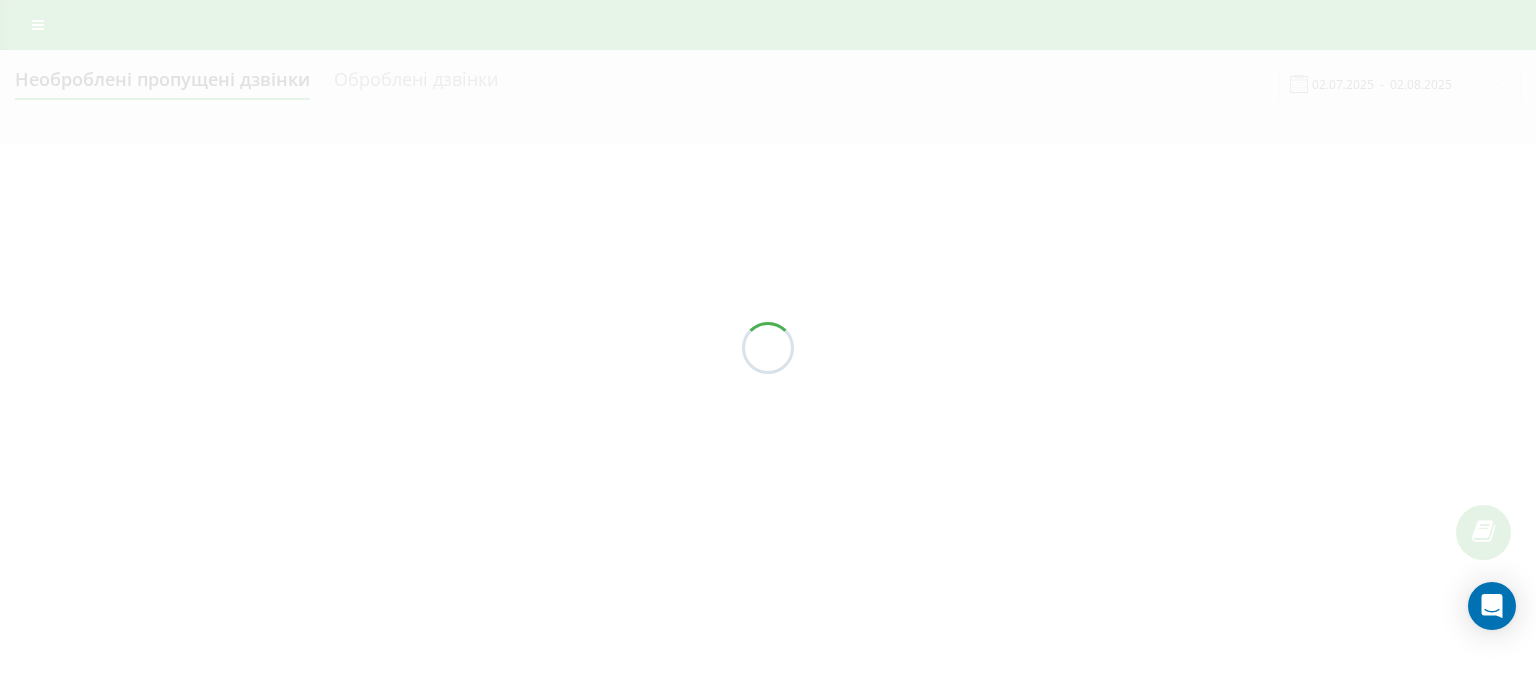 scroll, scrollTop: 0, scrollLeft: 0, axis: both 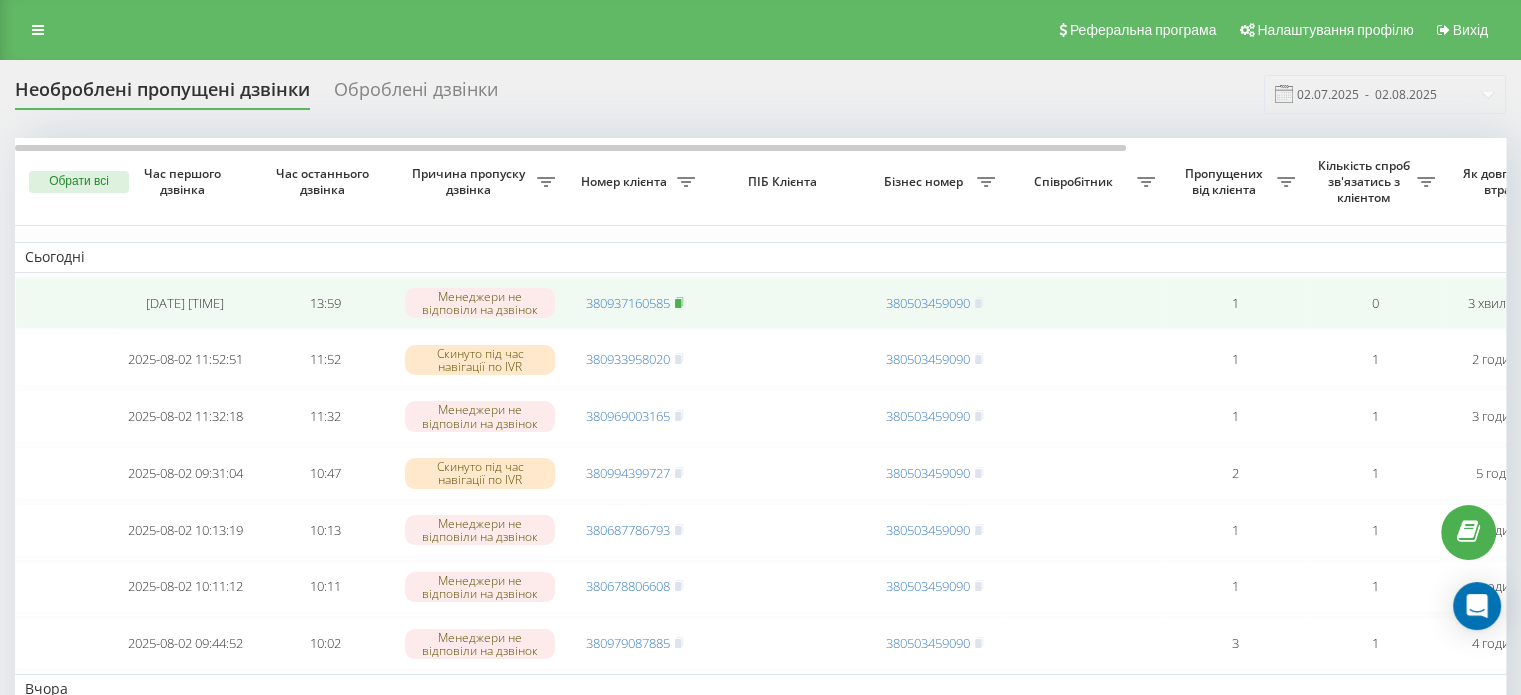 click 